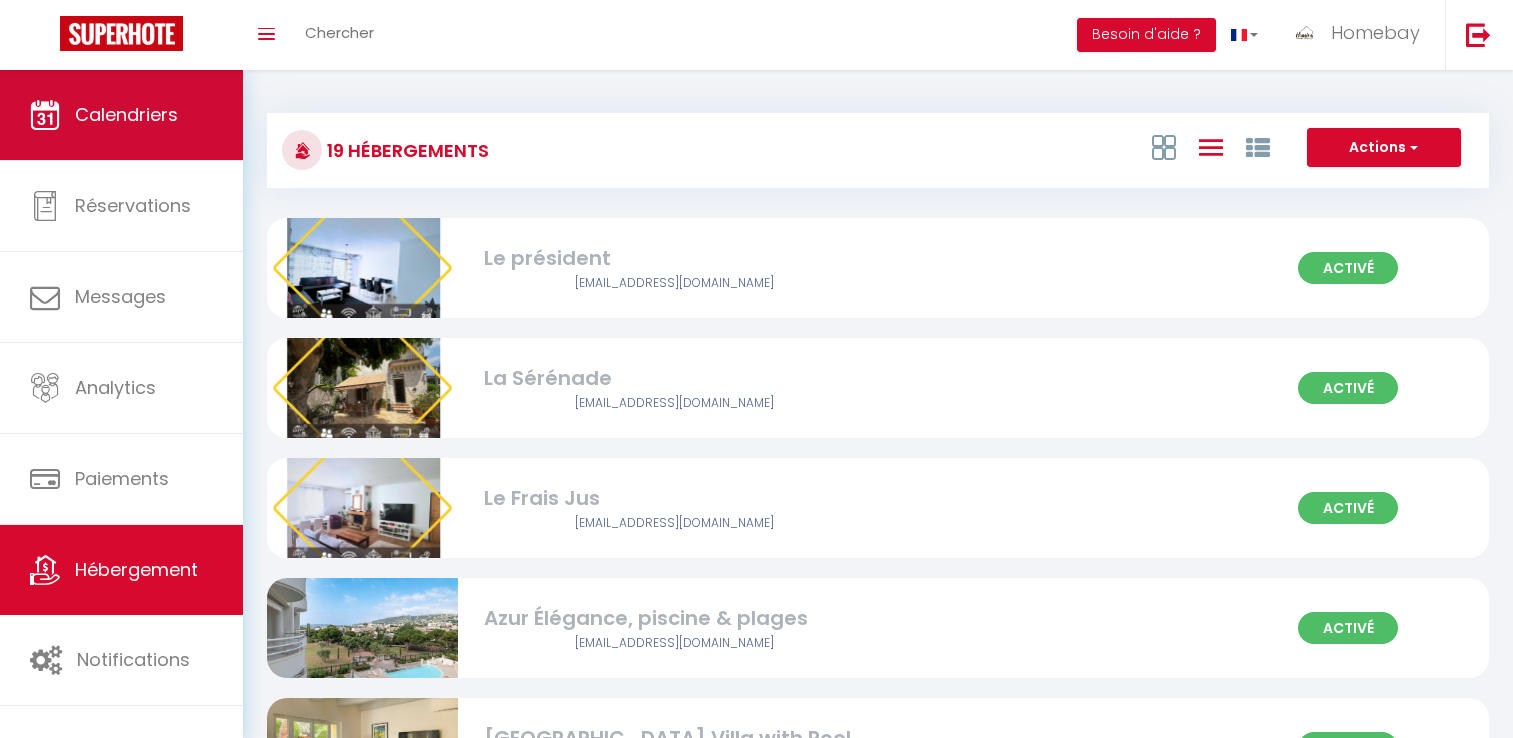scroll, scrollTop: 0, scrollLeft: 0, axis: both 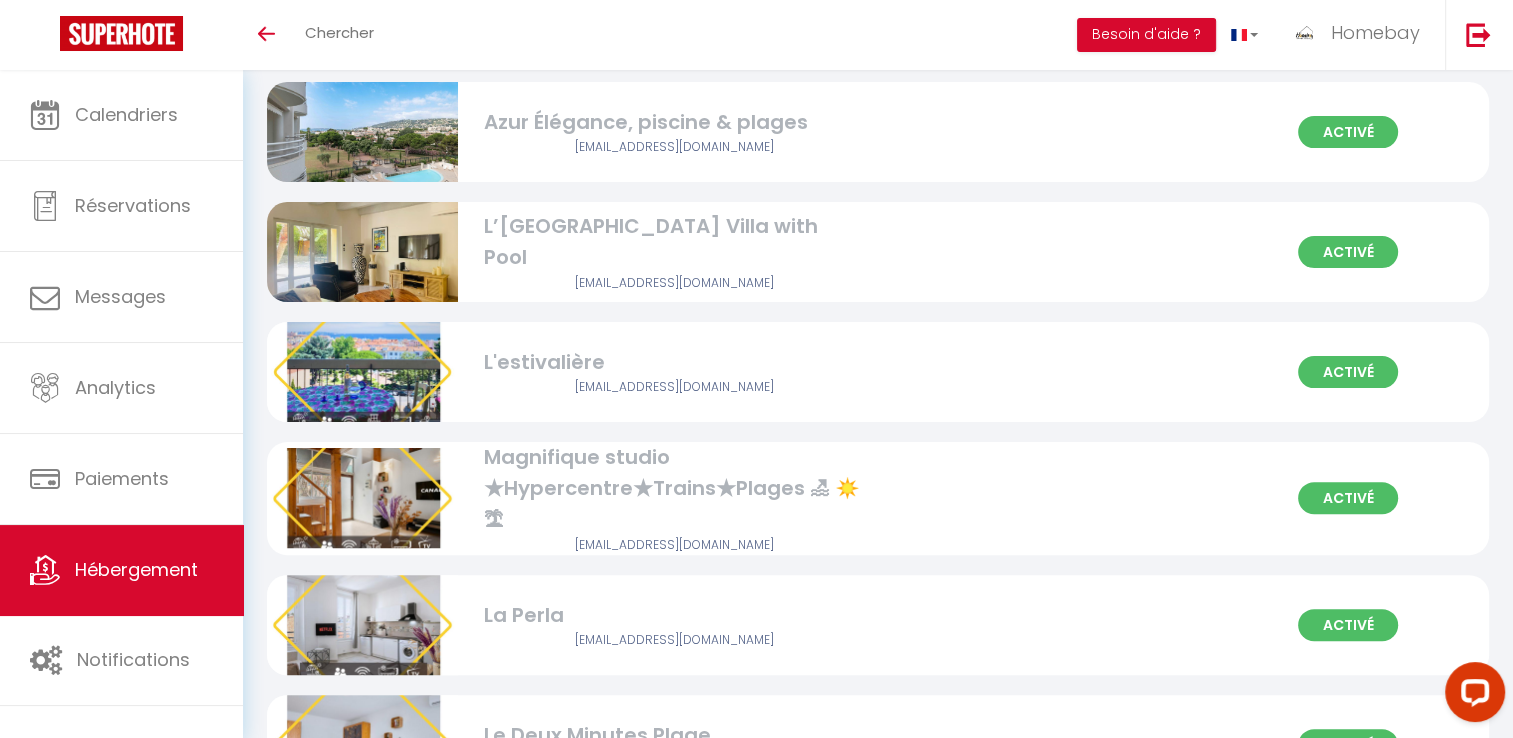 click on "Activé       L’Eden House Villa with Pool   contact@homebayconciergerie.com" at bounding box center [878, 252] 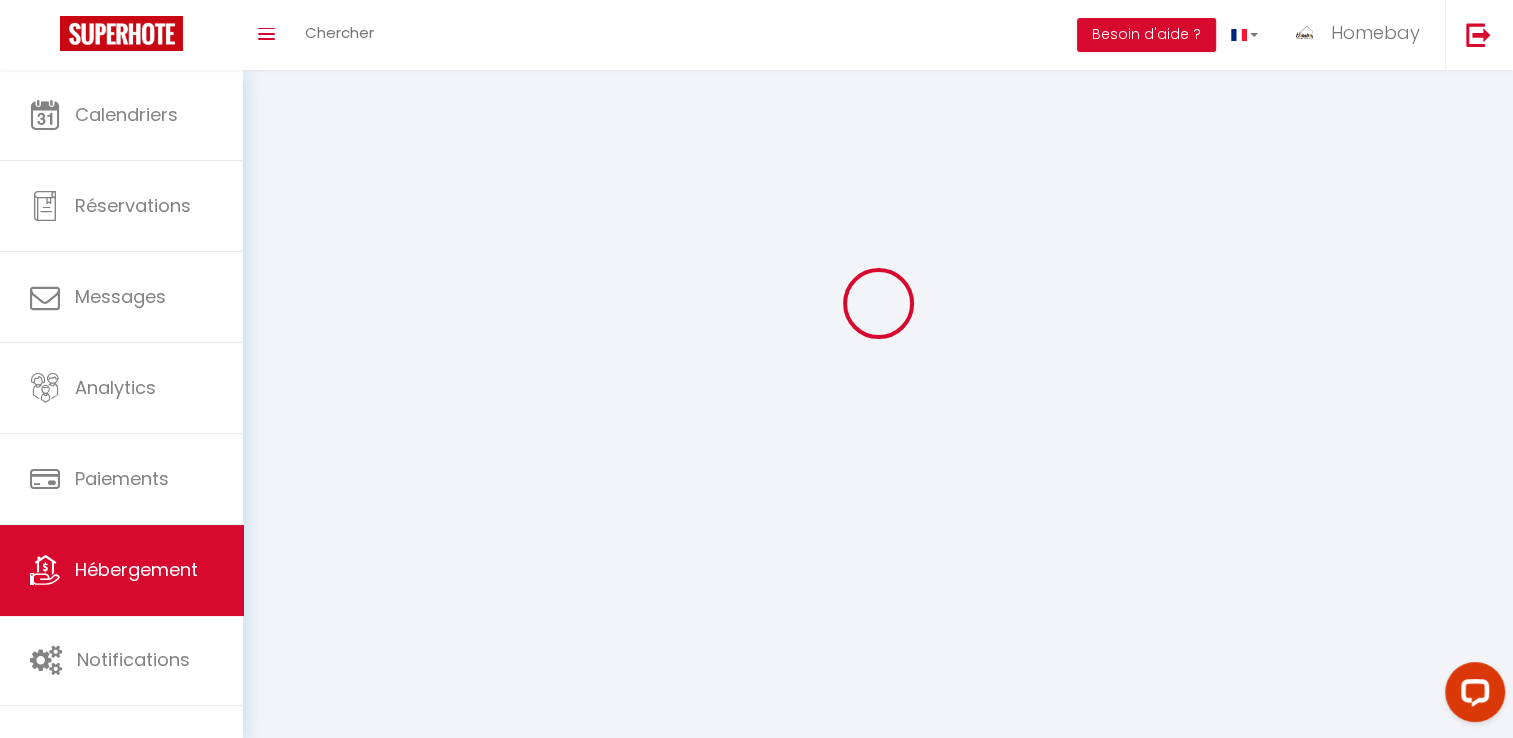 scroll, scrollTop: 0, scrollLeft: 0, axis: both 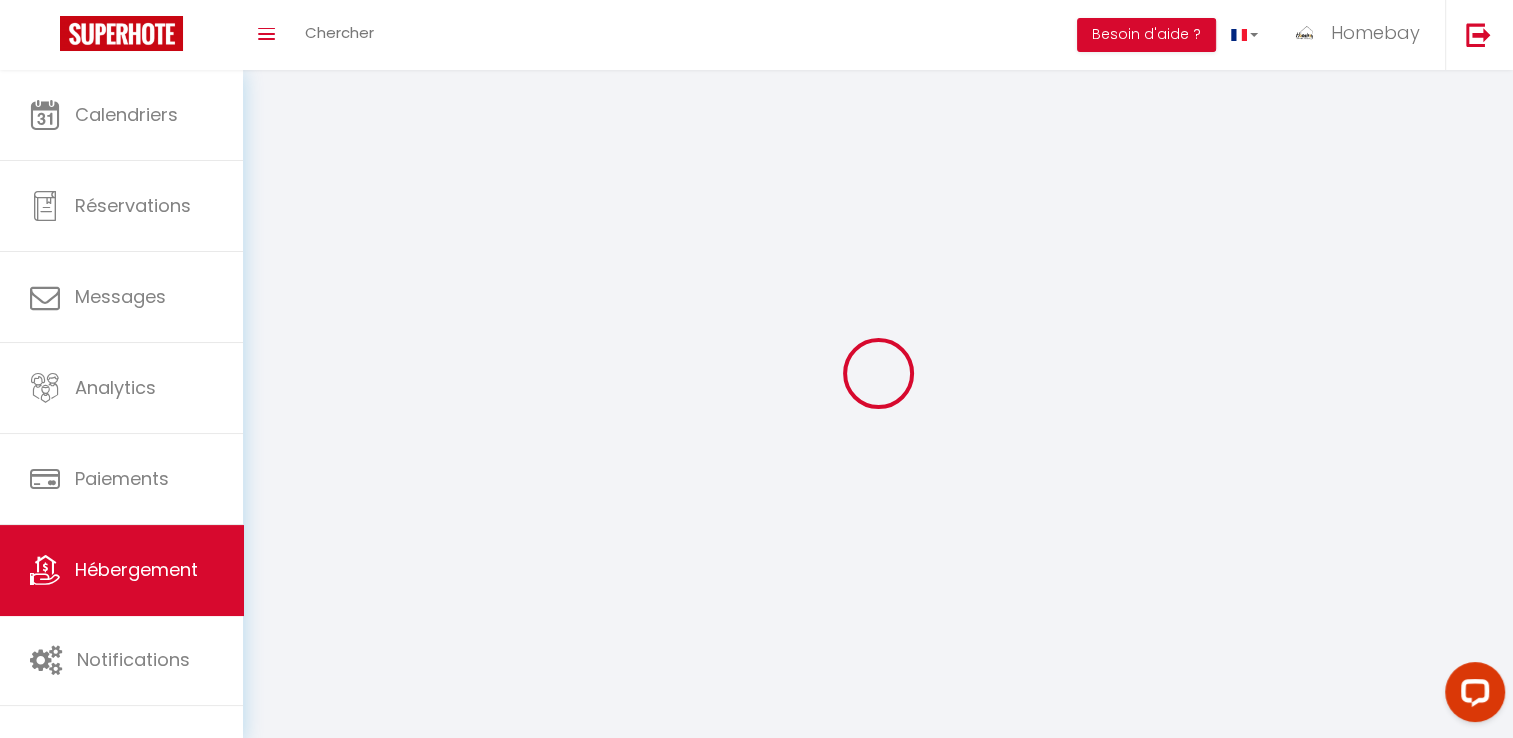 select on "+ 10 %" 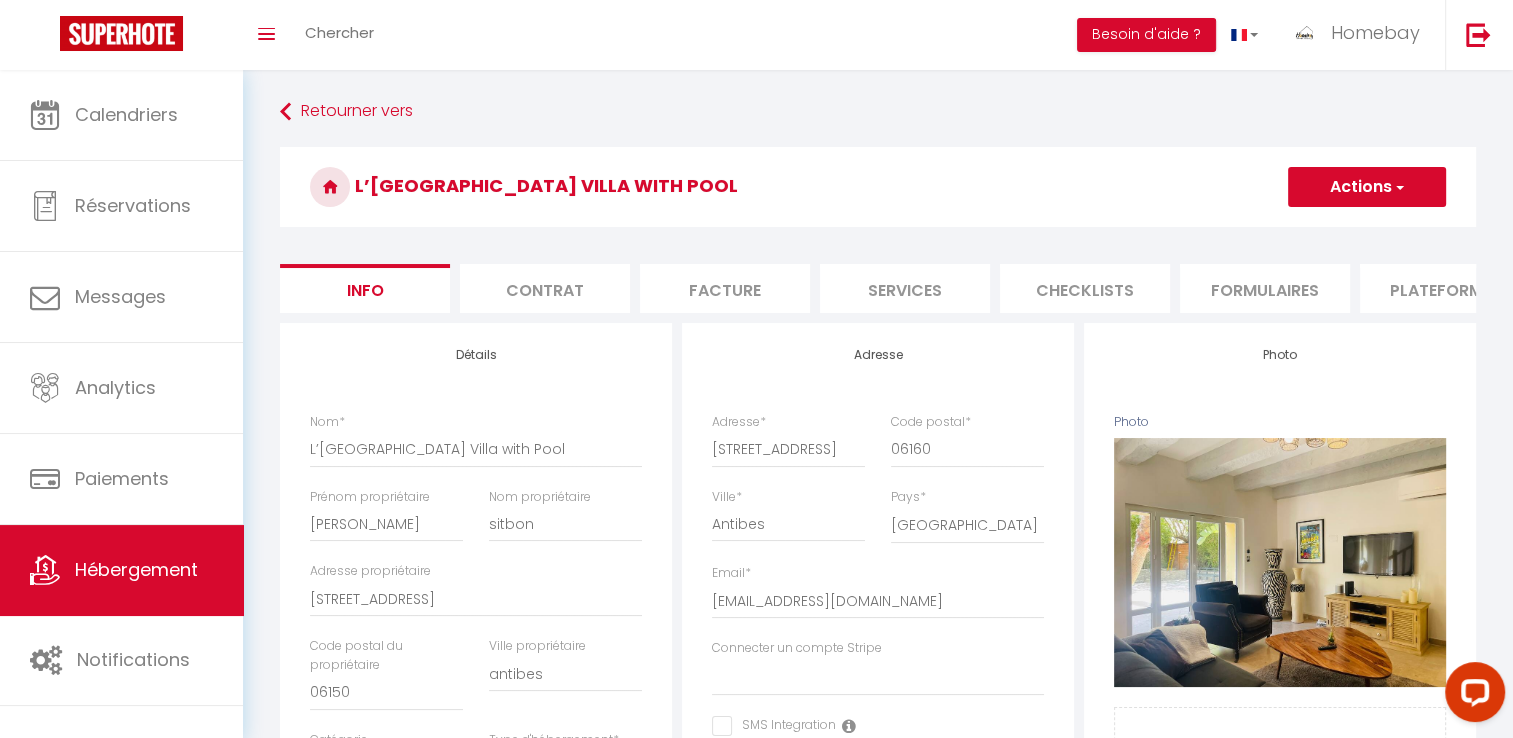 click on "Plateformes" at bounding box center [1445, 288] 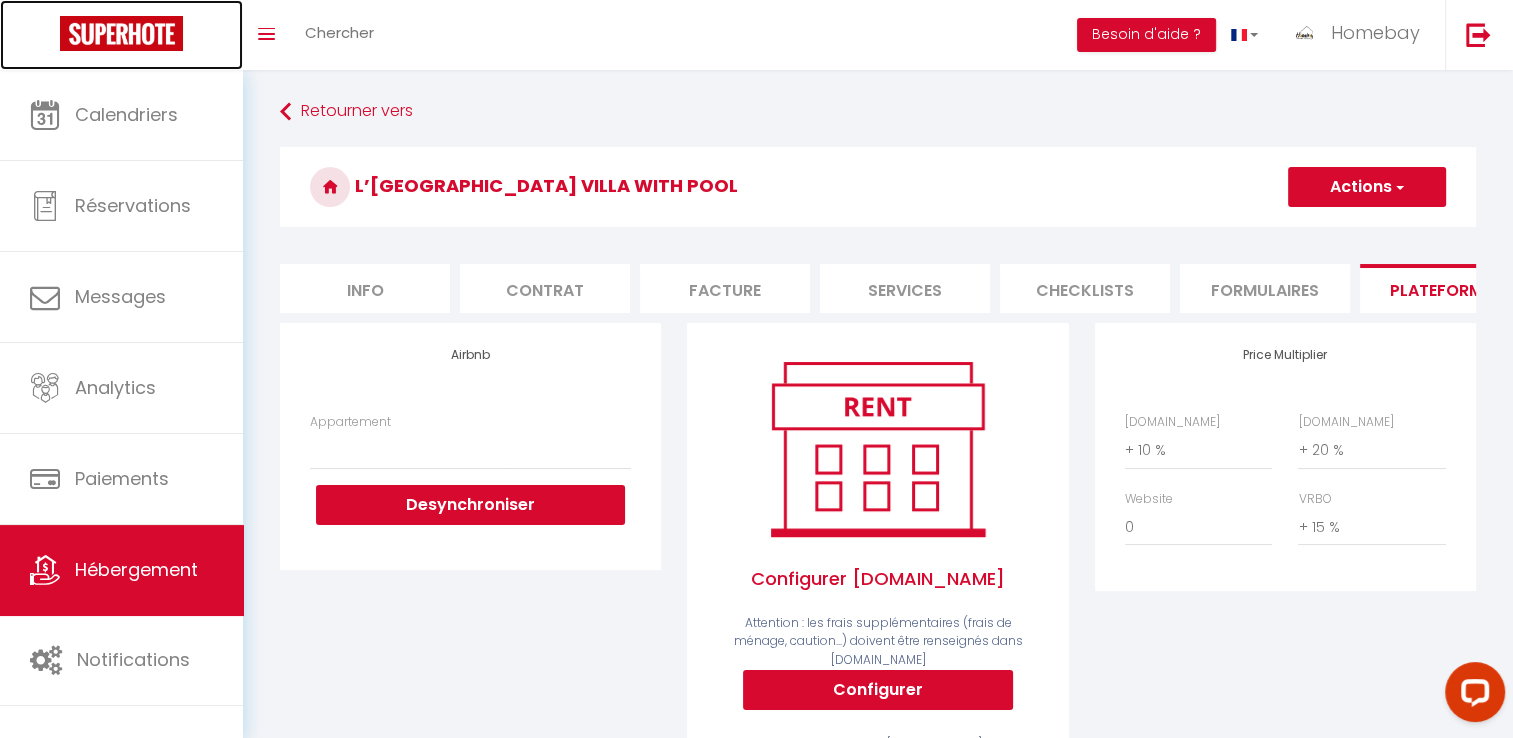 click at bounding box center (121, 33) 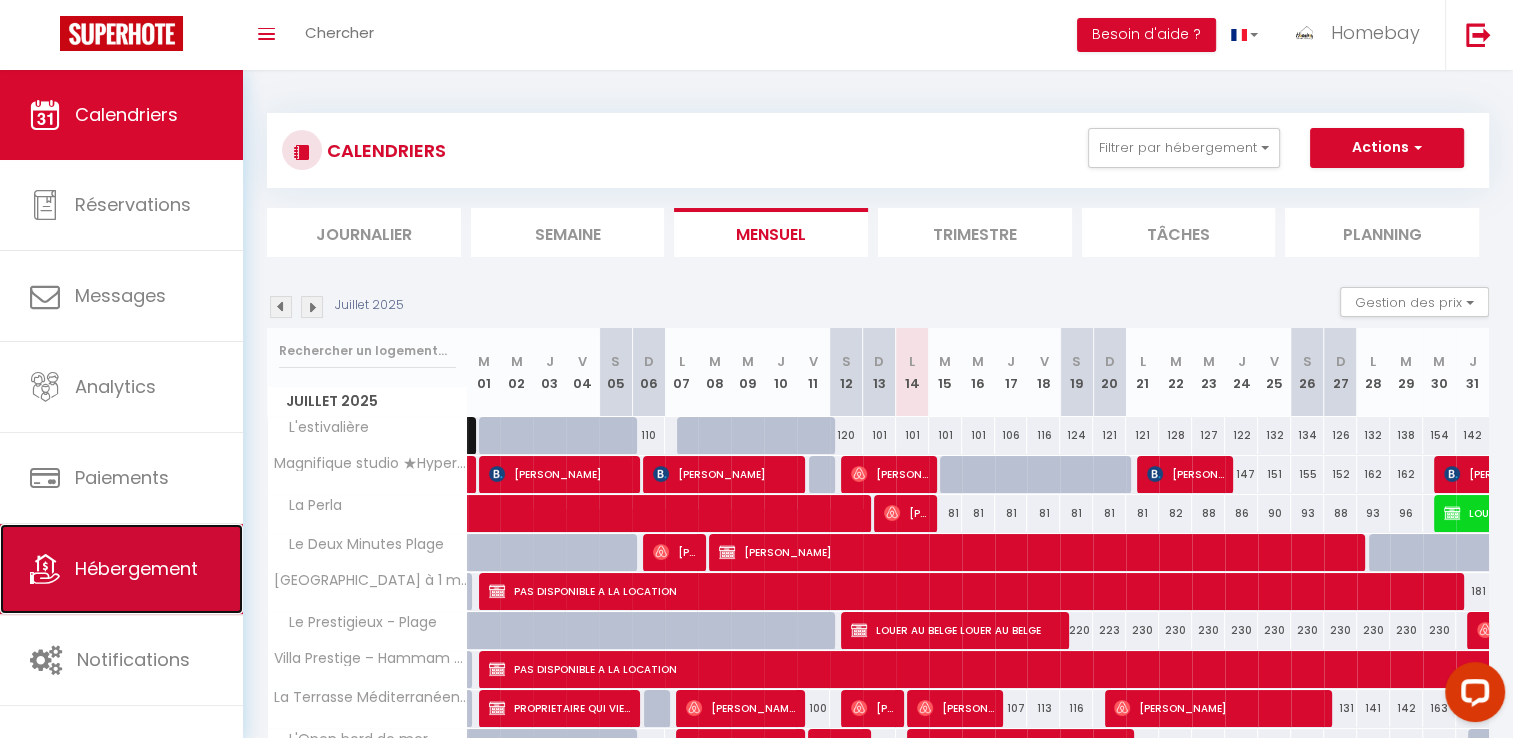 click on "Hébergement" at bounding box center [121, 569] 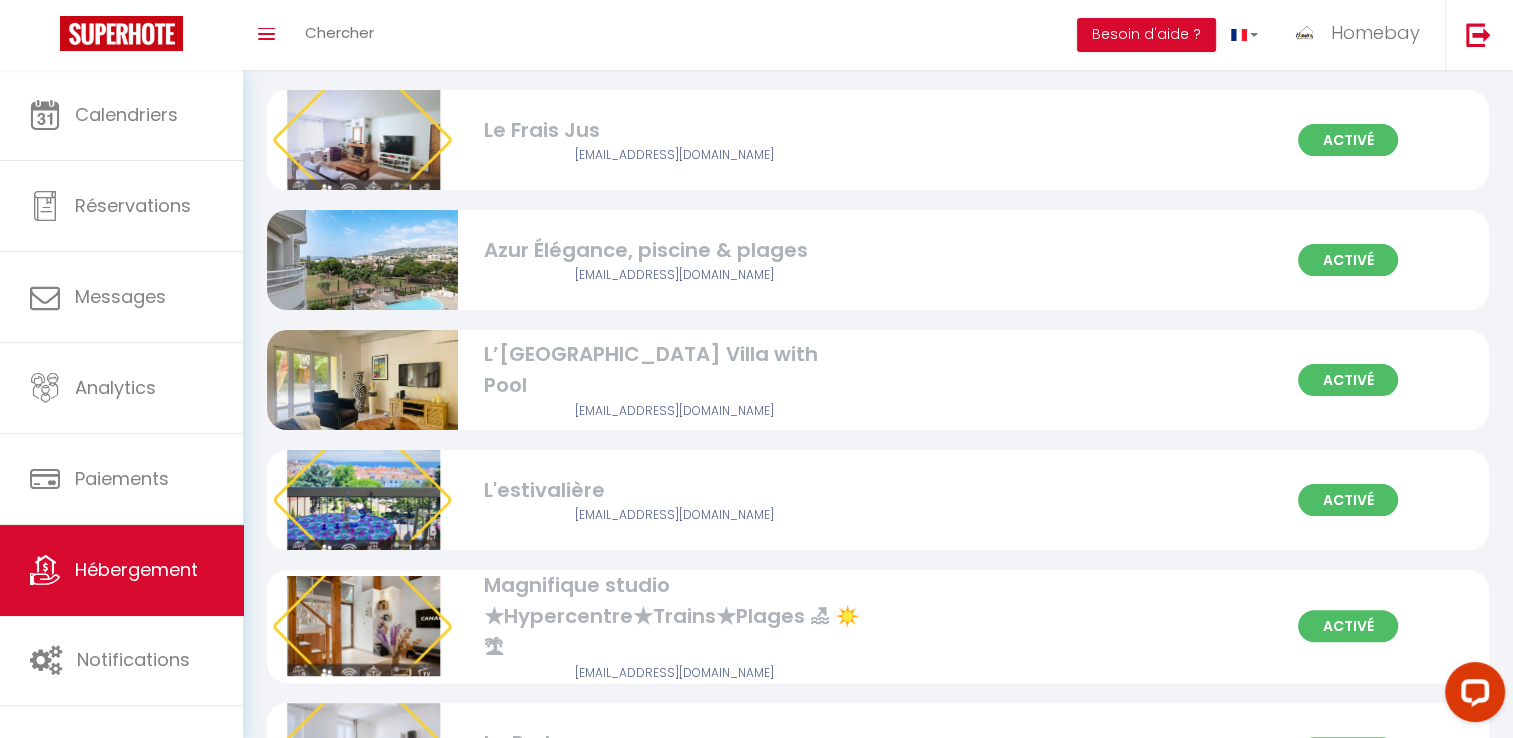 scroll, scrollTop: 400, scrollLeft: 0, axis: vertical 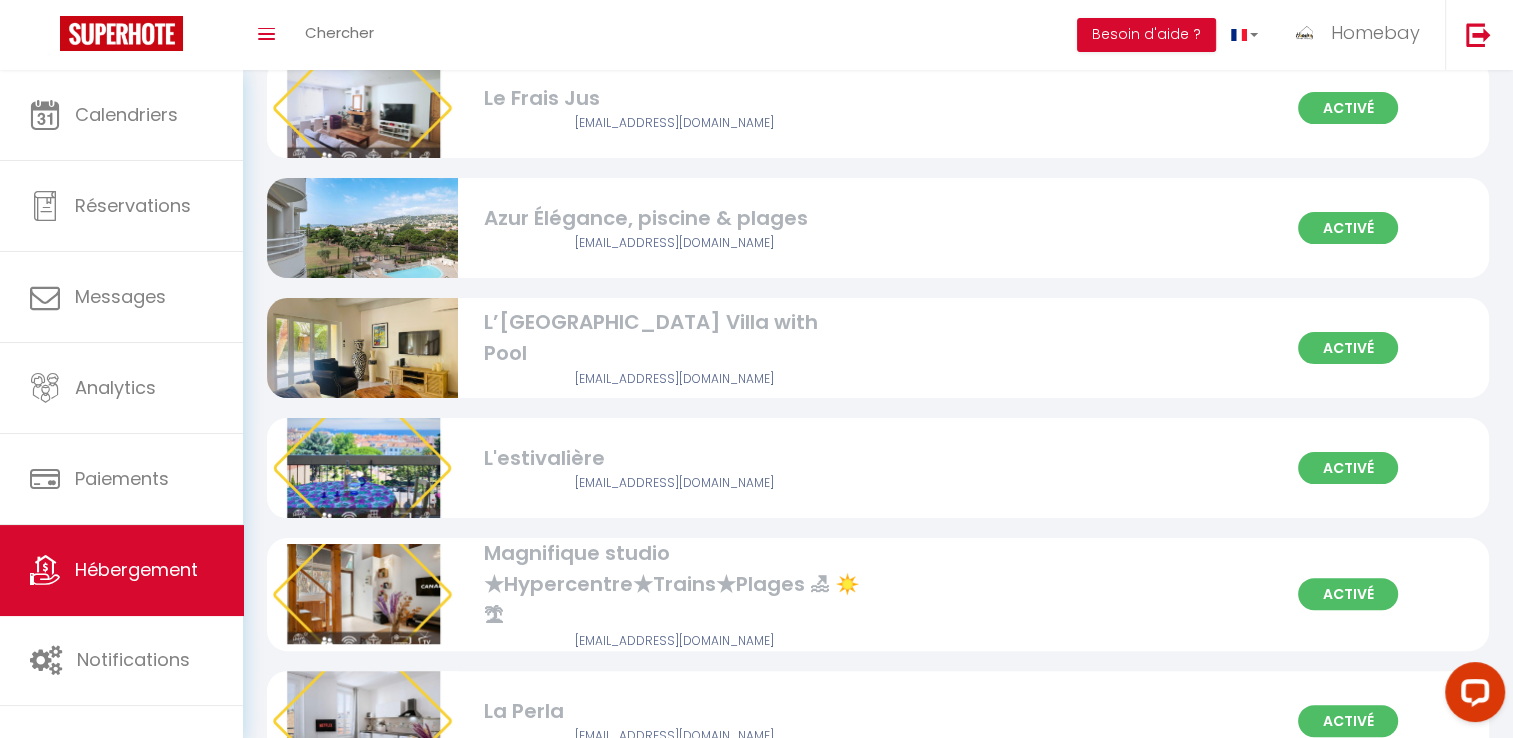 click on "[GEOGRAPHIC_DATA] Villa with Pool" at bounding box center [674, 338] 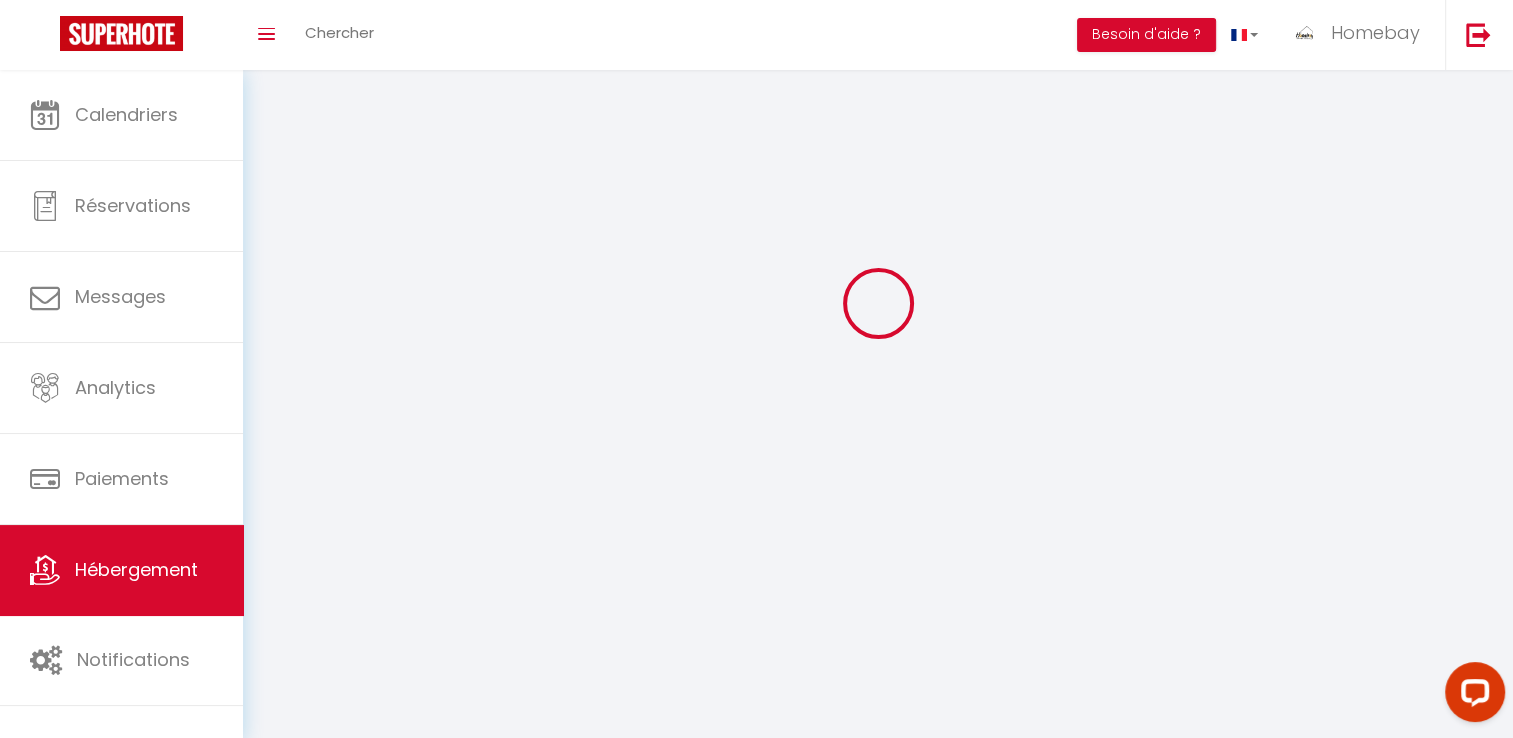scroll, scrollTop: 0, scrollLeft: 0, axis: both 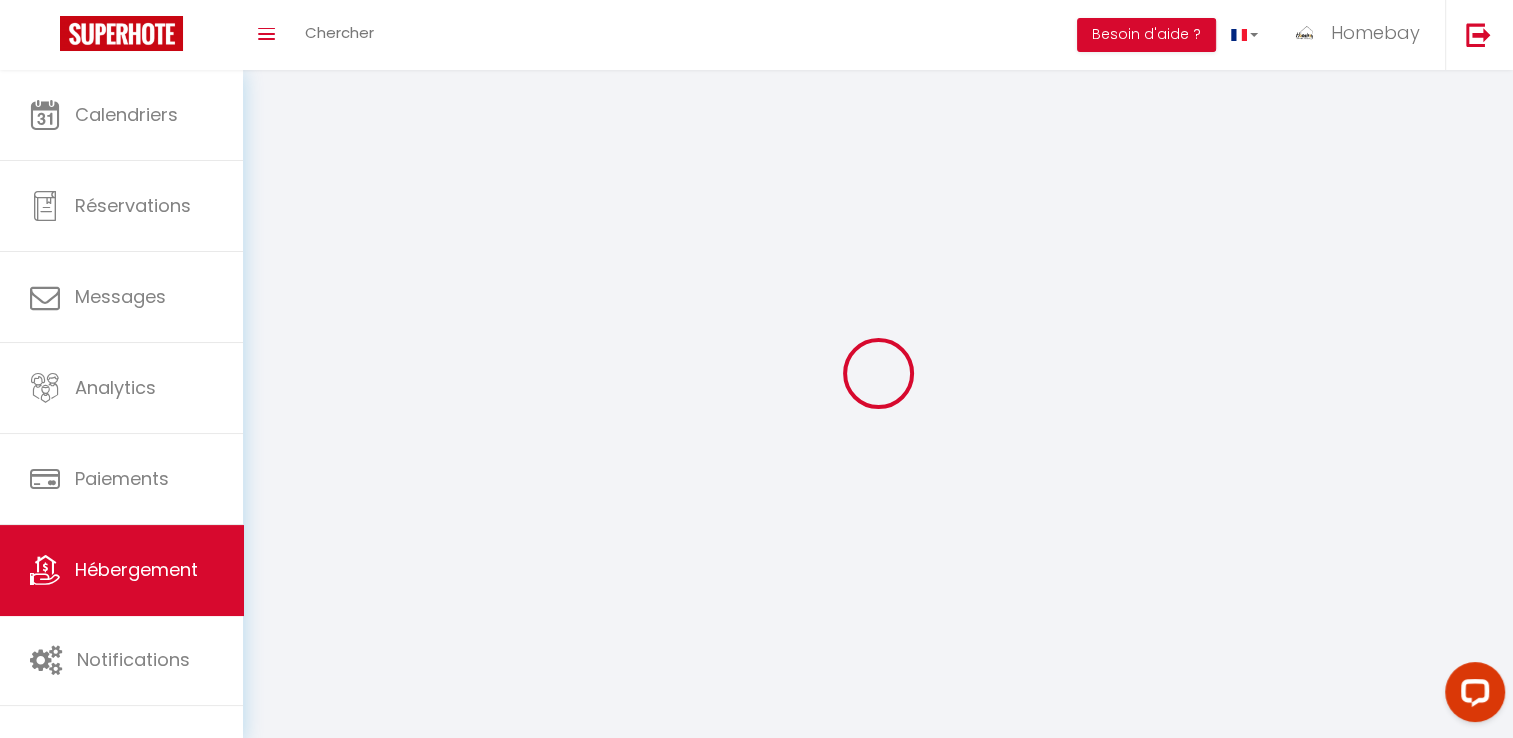 select 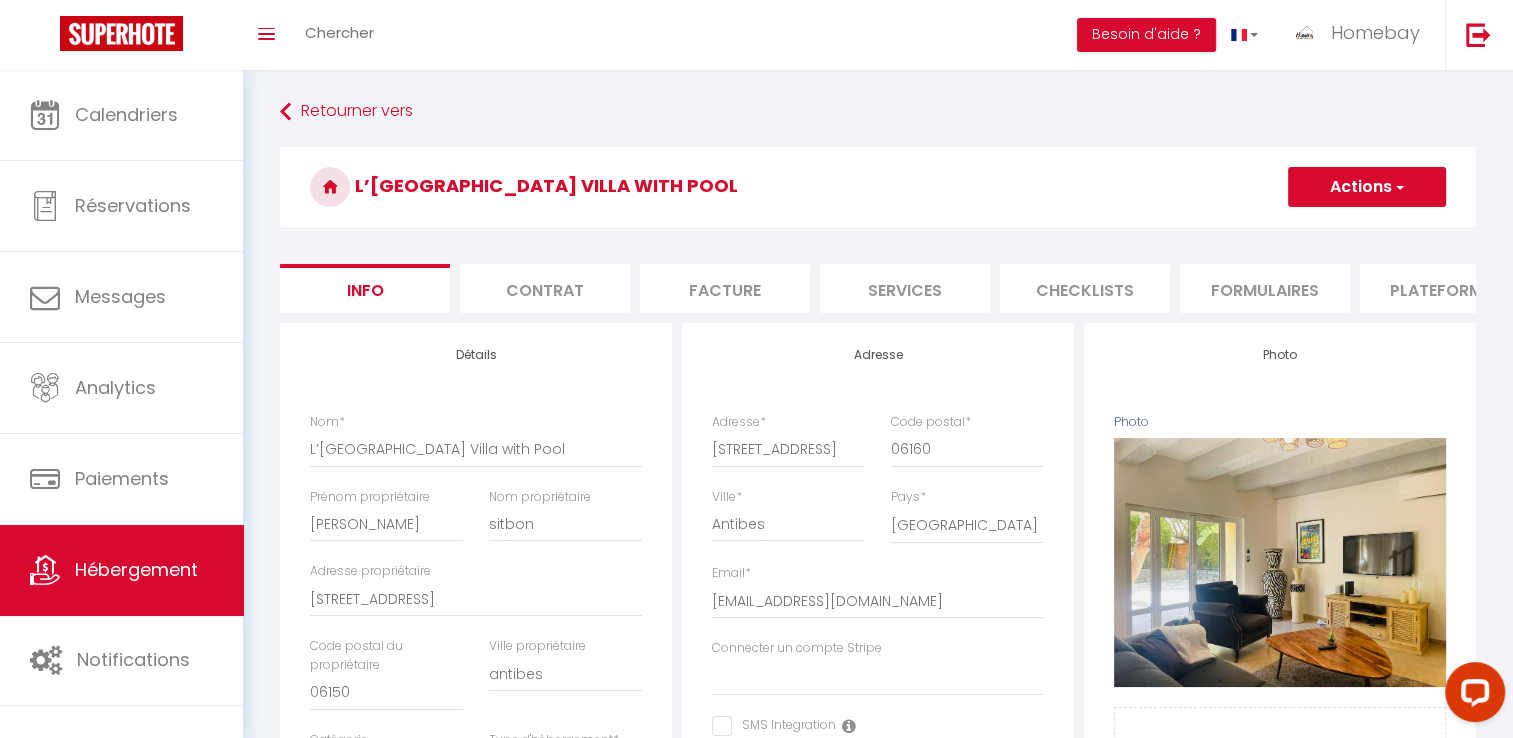 click on "Plateformes" at bounding box center (1445, 288) 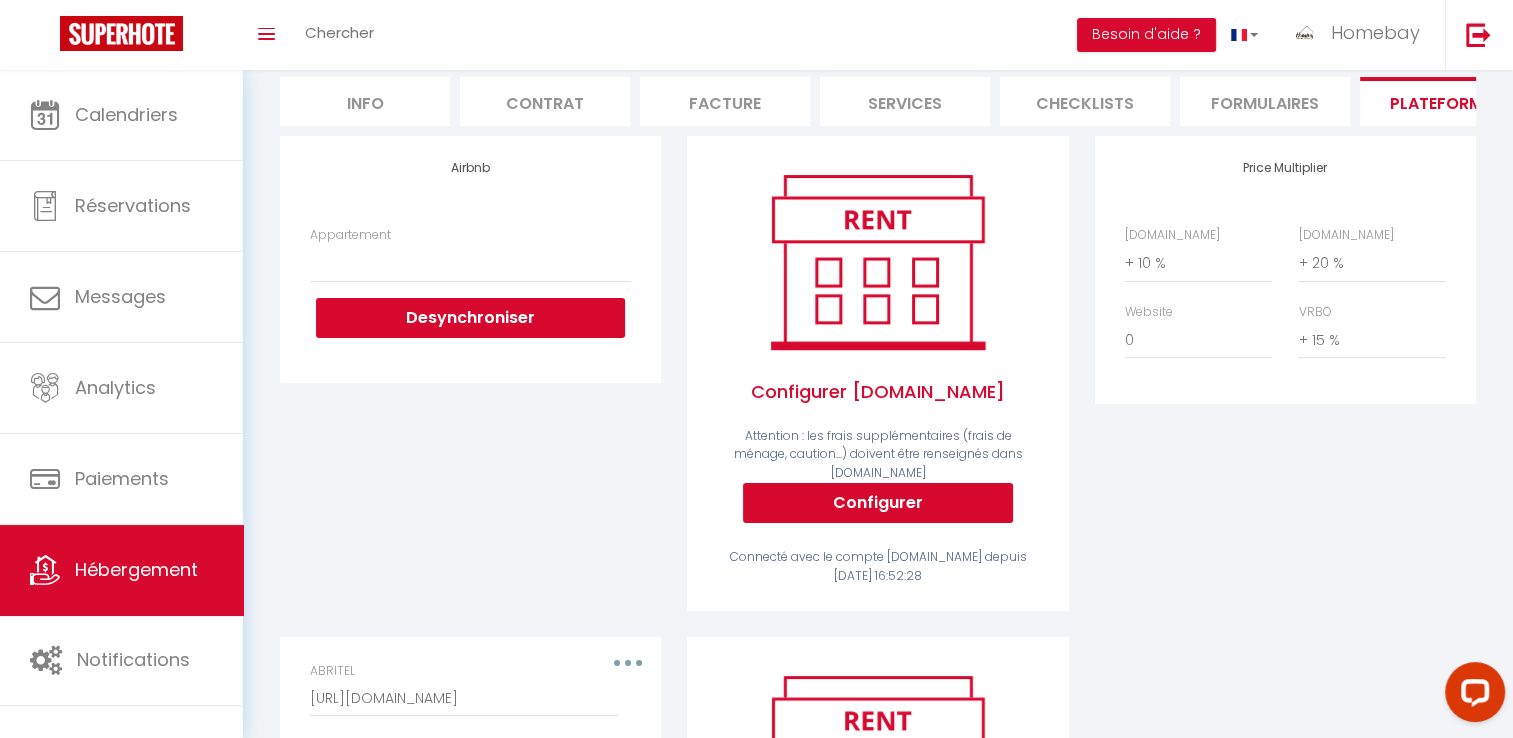 scroll, scrollTop: 0, scrollLeft: 0, axis: both 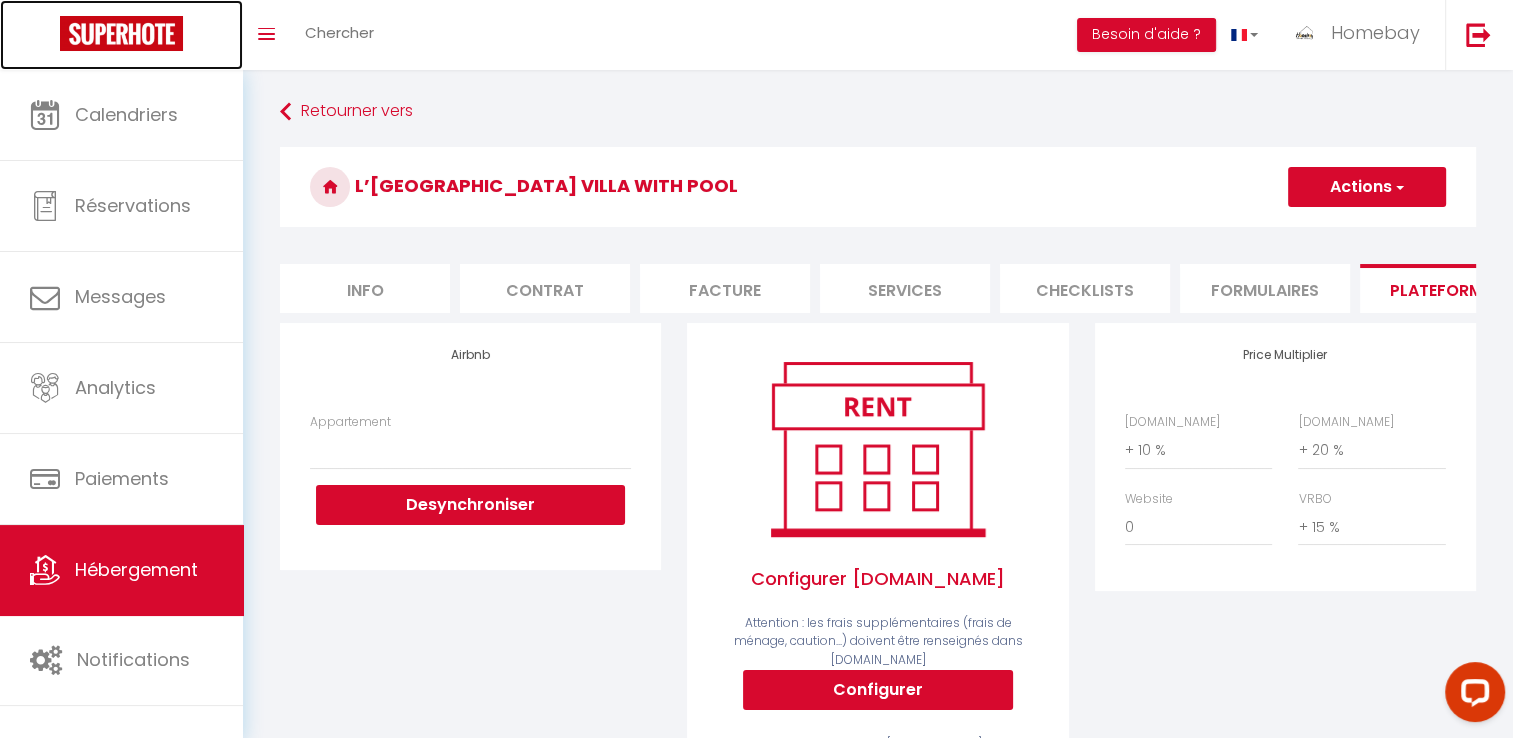 click at bounding box center [121, 33] 